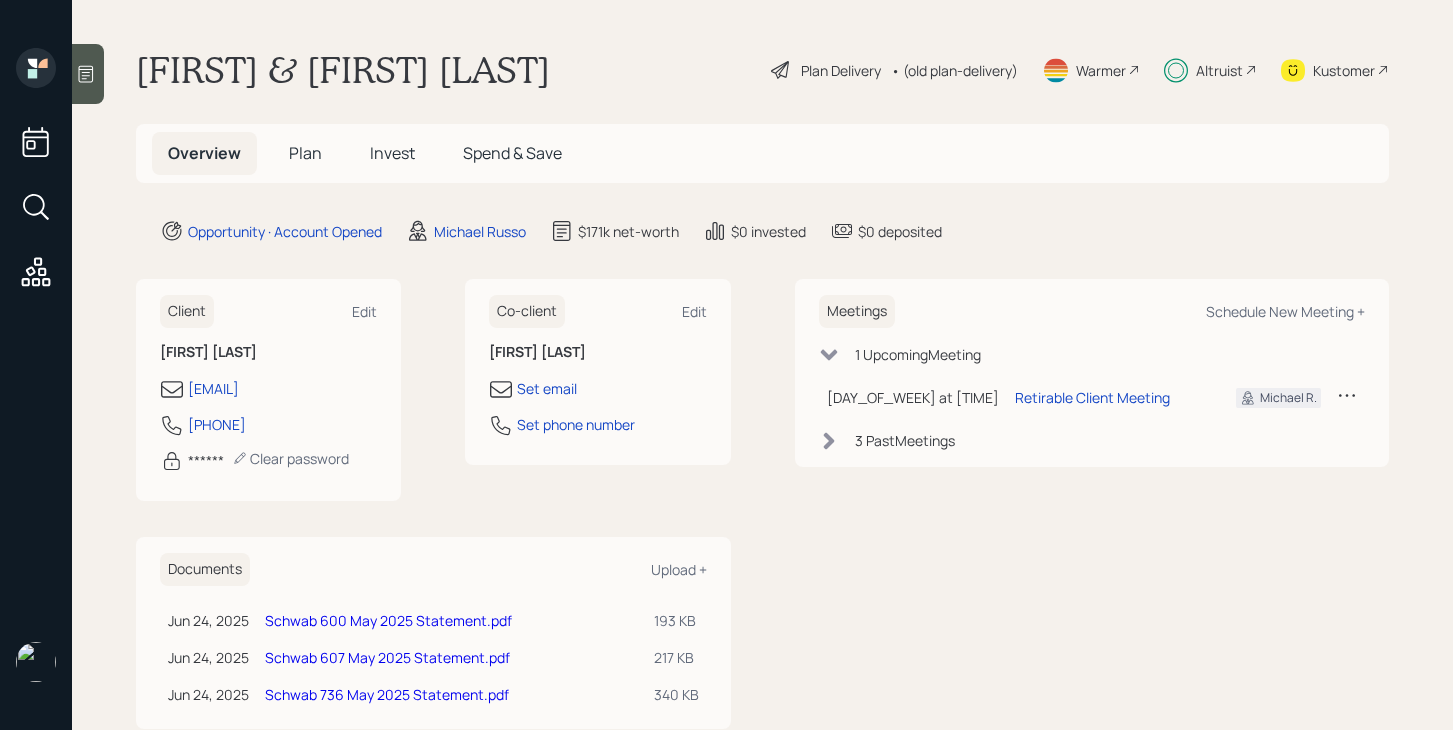 scroll, scrollTop: 0, scrollLeft: 0, axis: both 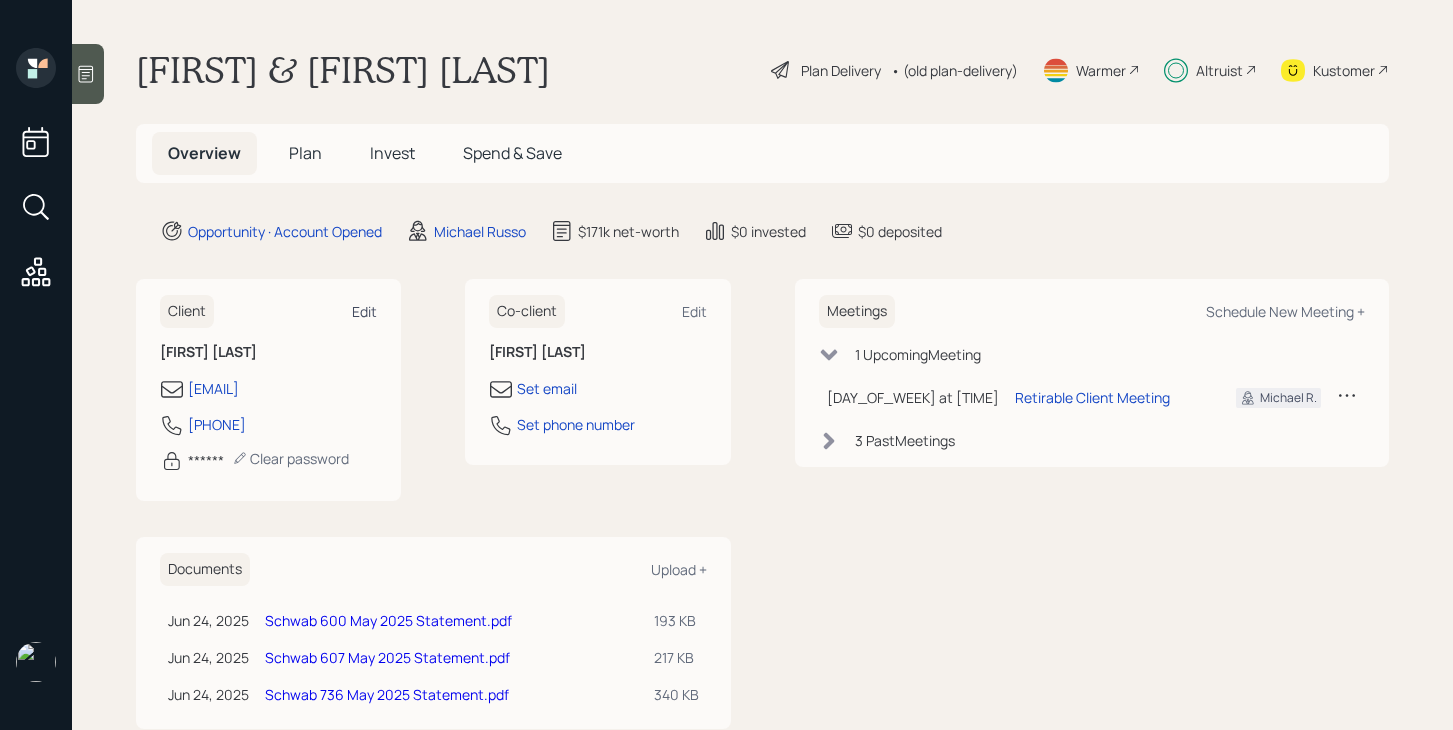 click on "Edit" at bounding box center (364, 311) 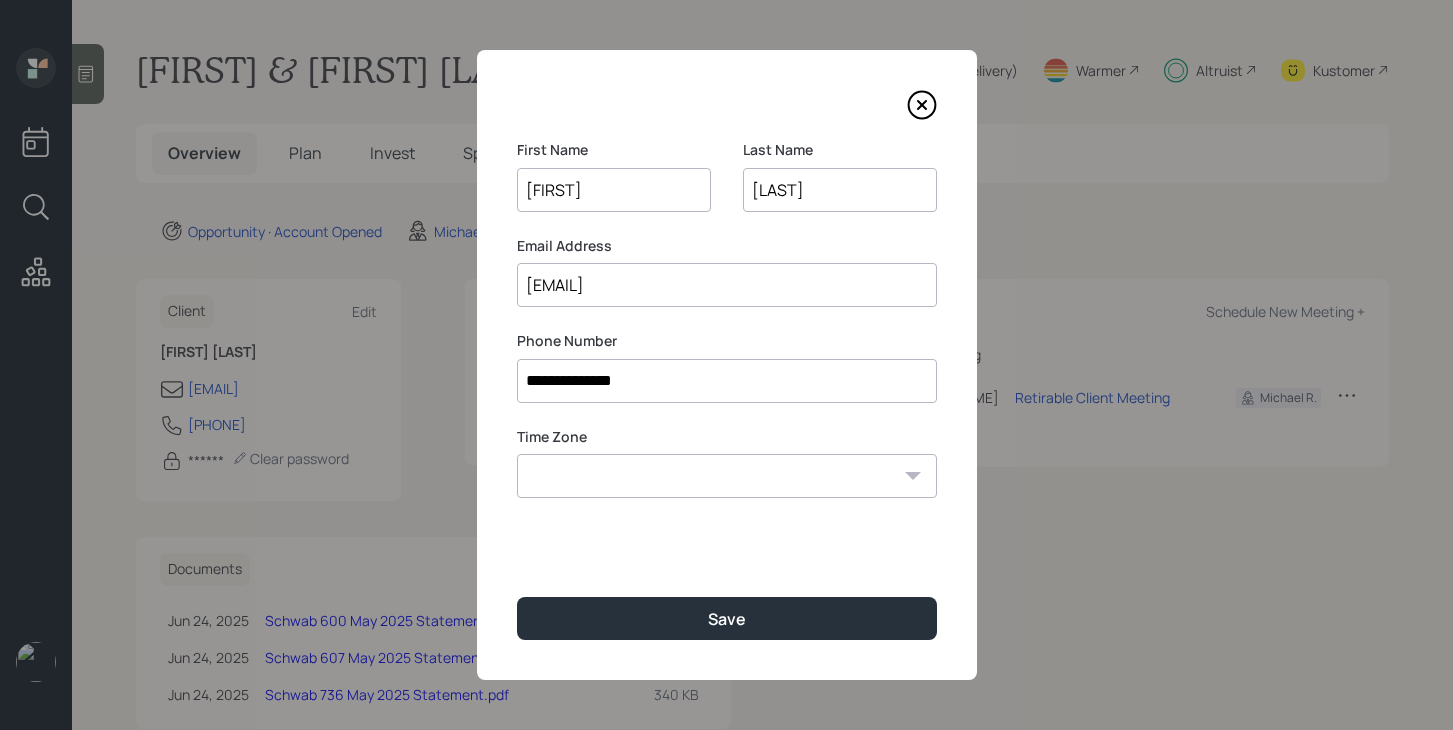 click on "[EMAIL]" at bounding box center (727, 285) 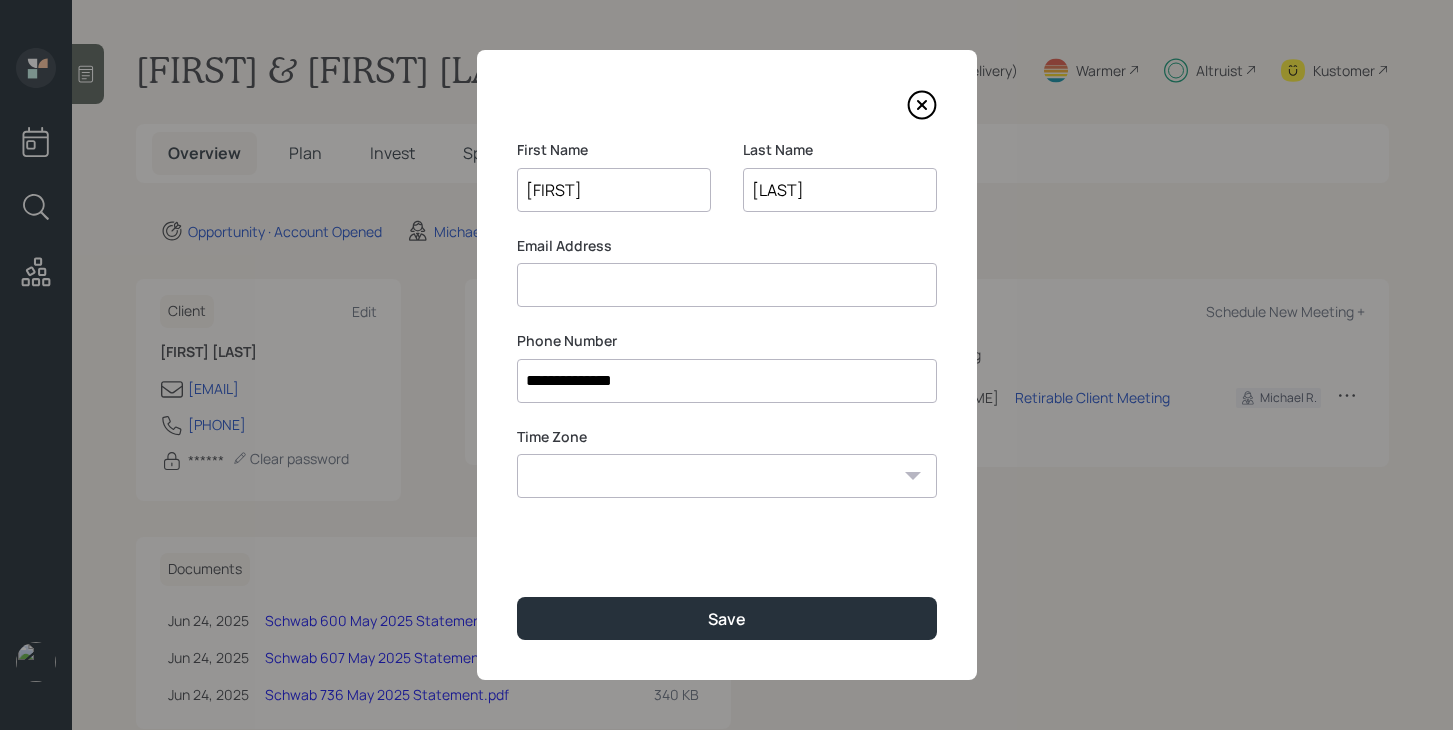 paste on "[EMAIL]" 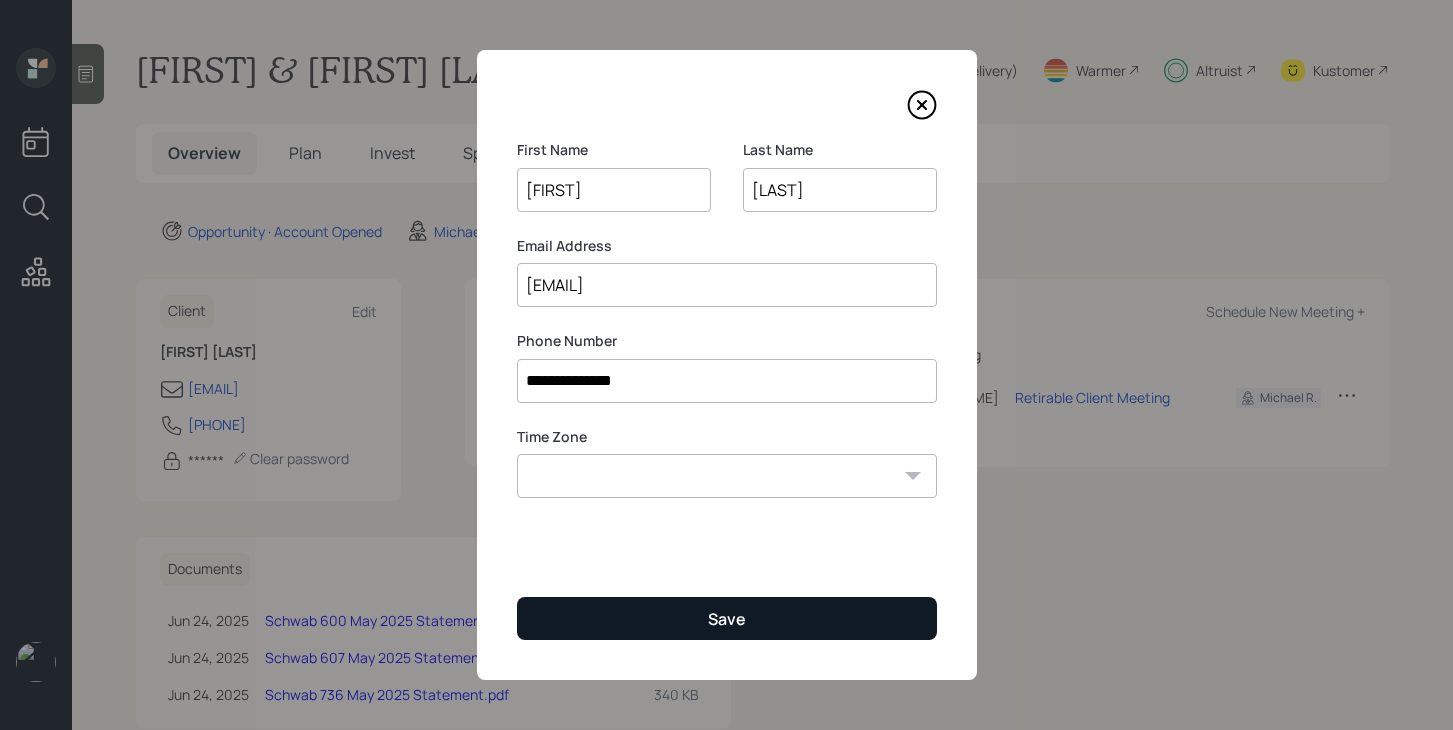 type on "[EMAIL]" 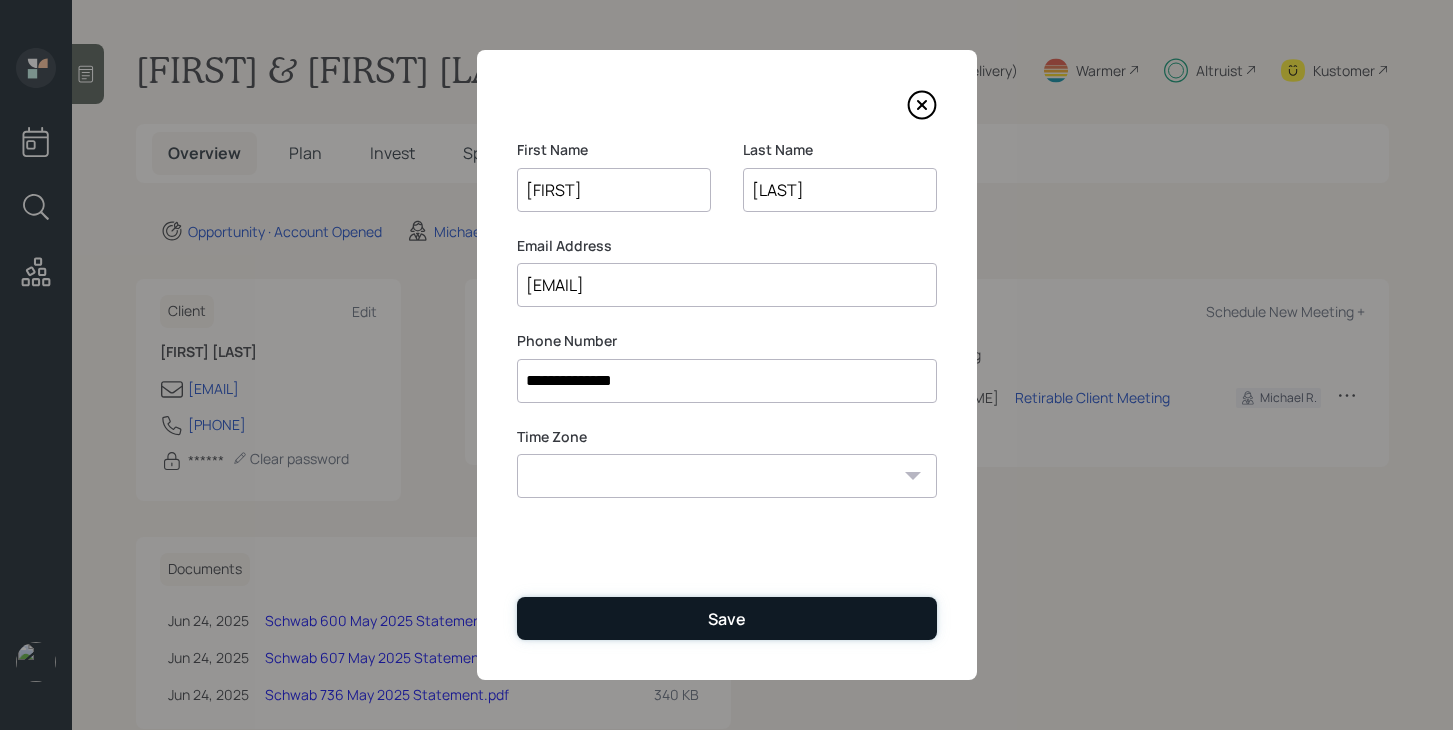 click on "Save" at bounding box center [727, 618] 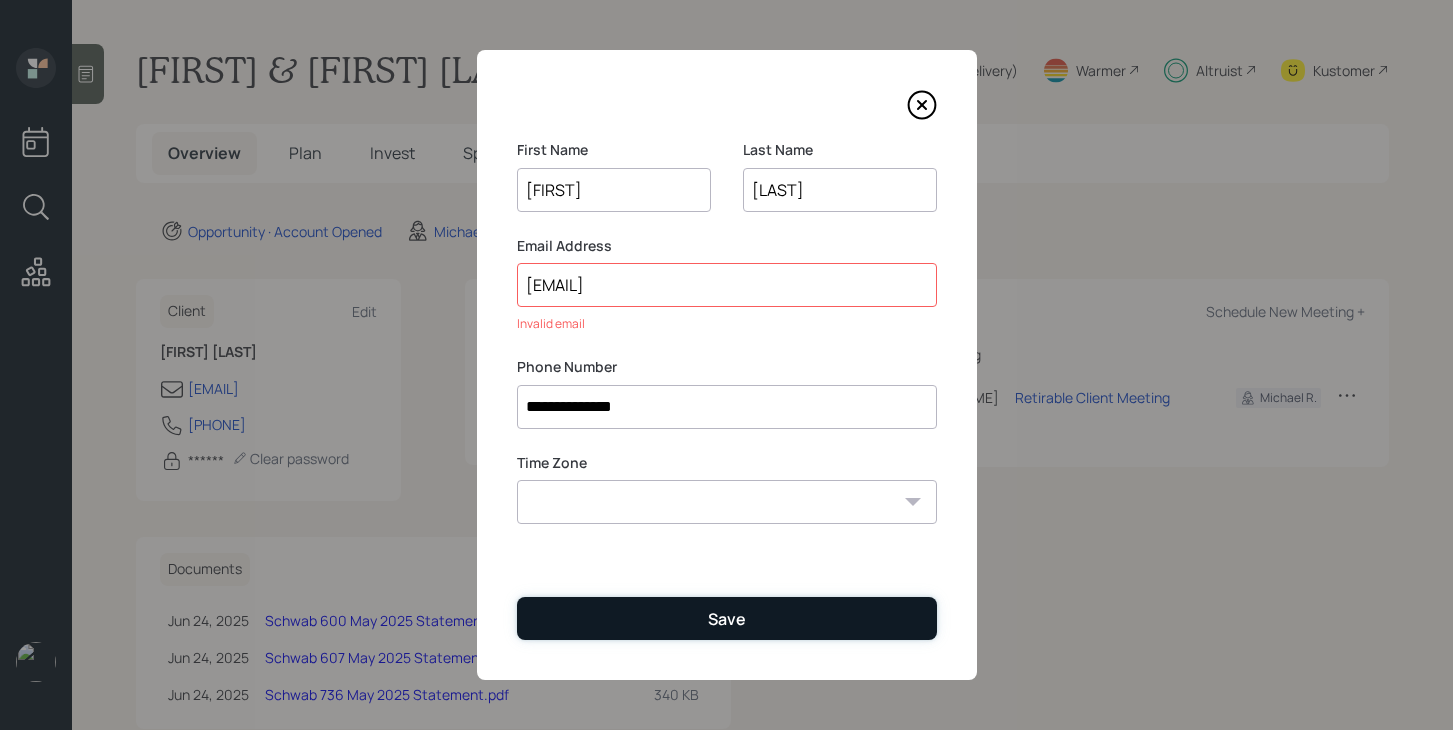 click on "Save" at bounding box center [727, 618] 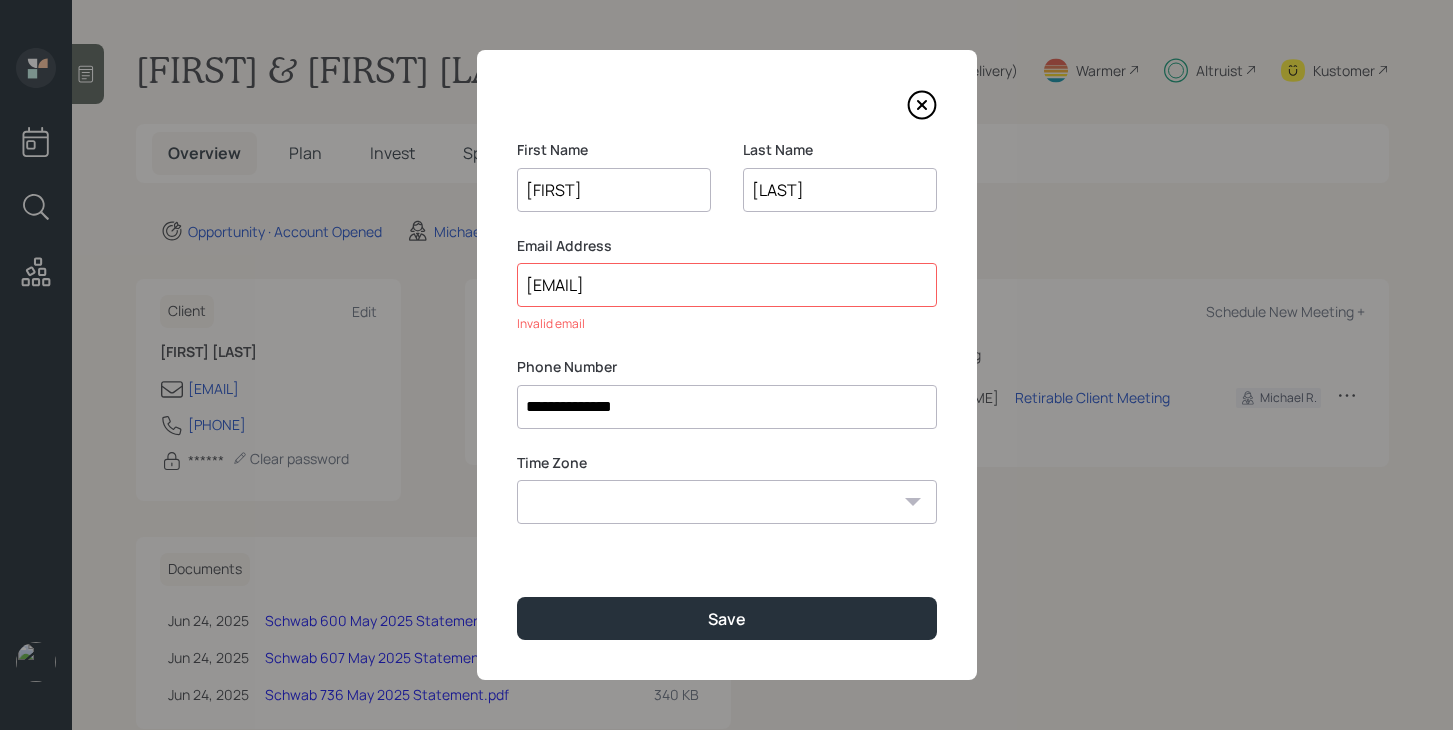 click at bounding box center (921, 105) 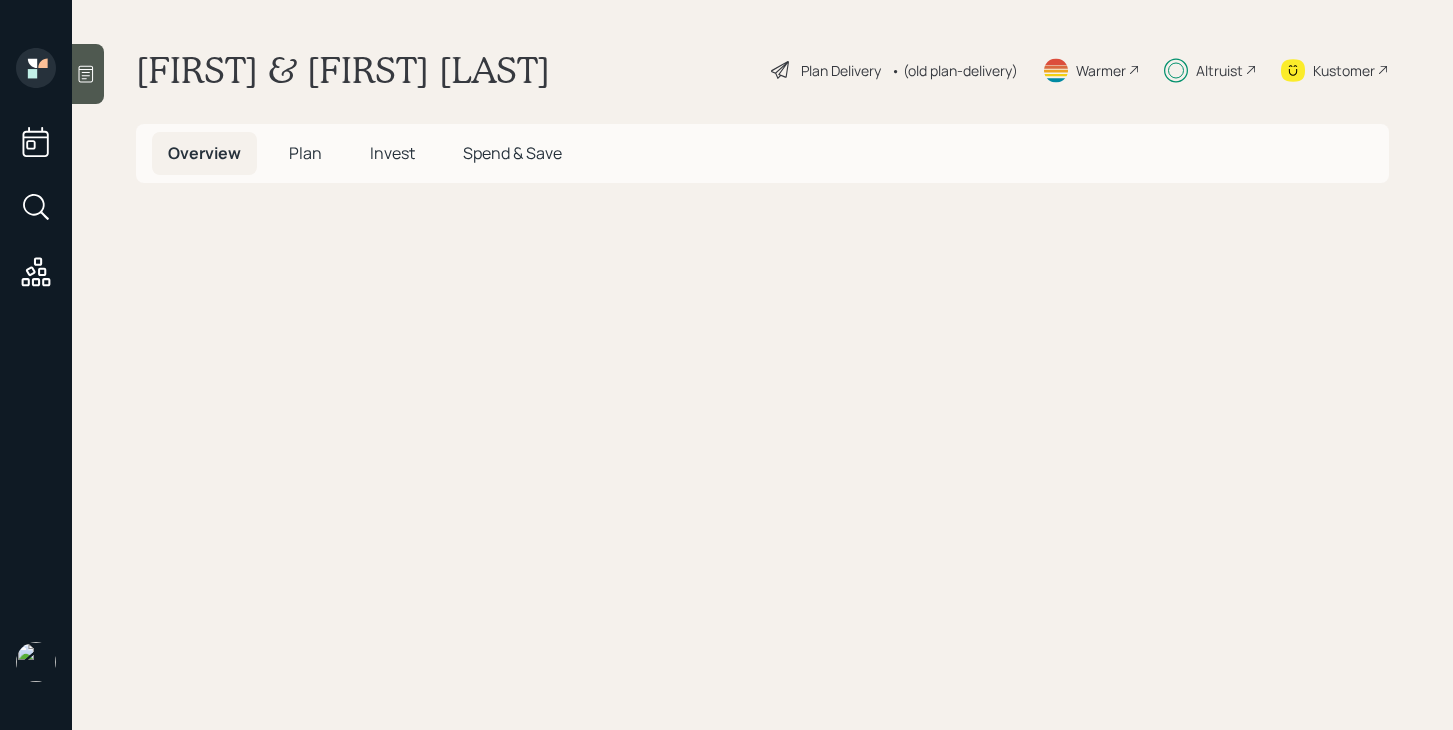 scroll, scrollTop: 0, scrollLeft: 0, axis: both 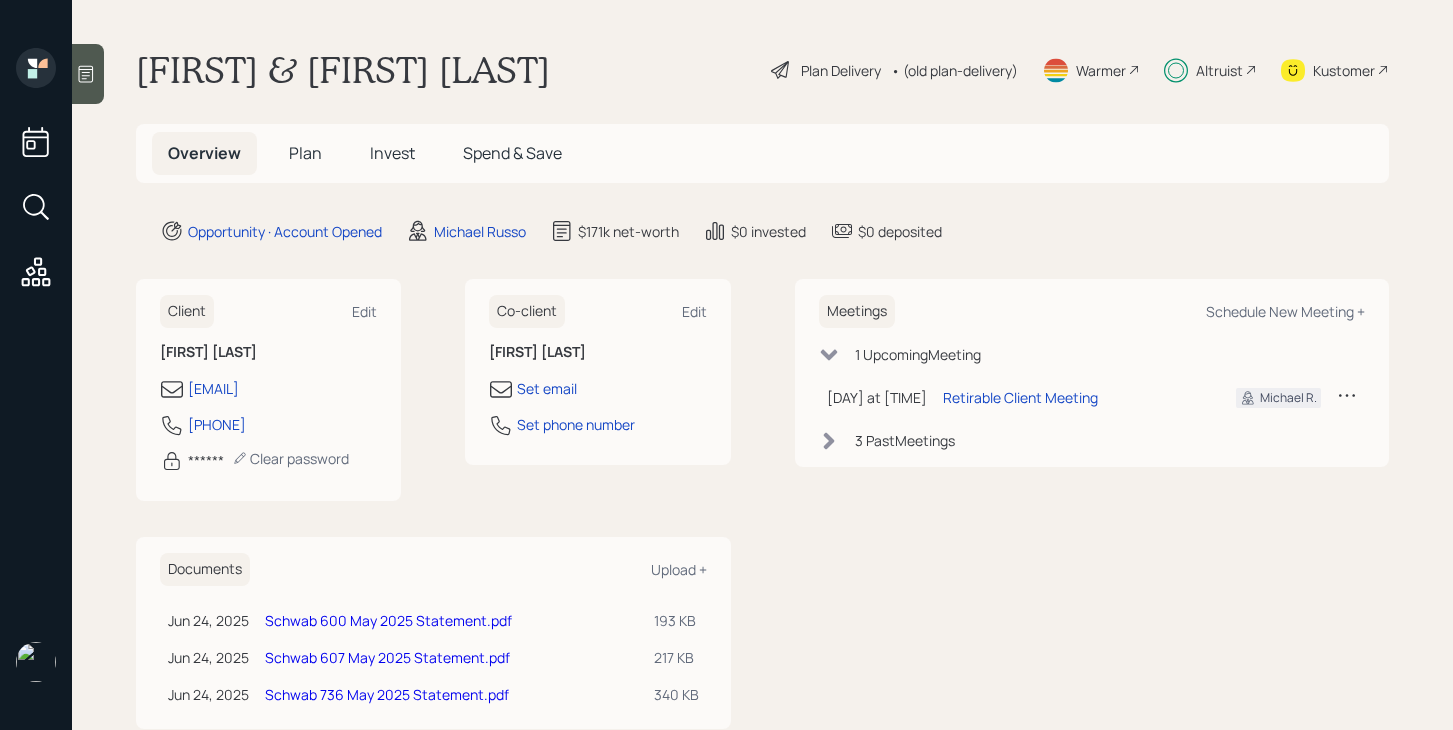 click on "Altruist" at bounding box center (841, 70) 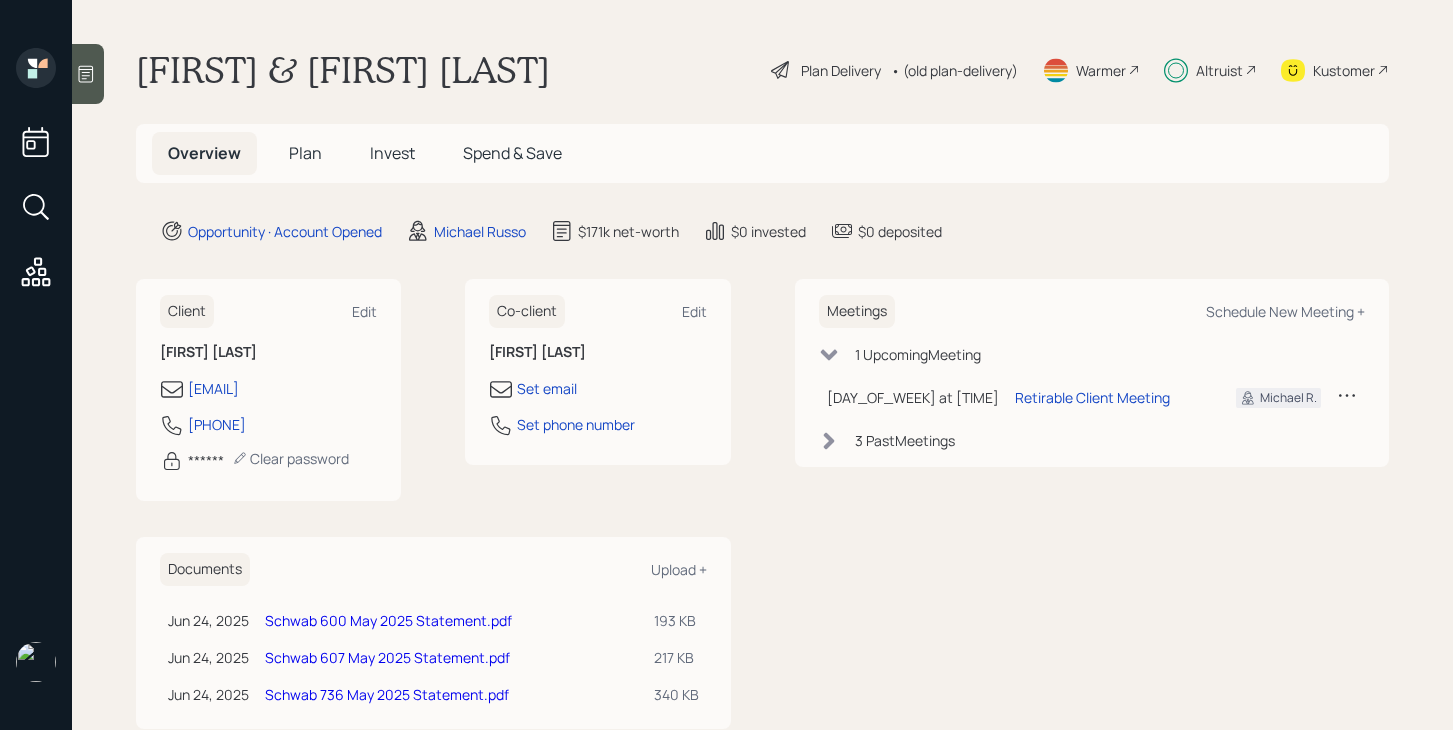 scroll, scrollTop: 0, scrollLeft: 0, axis: both 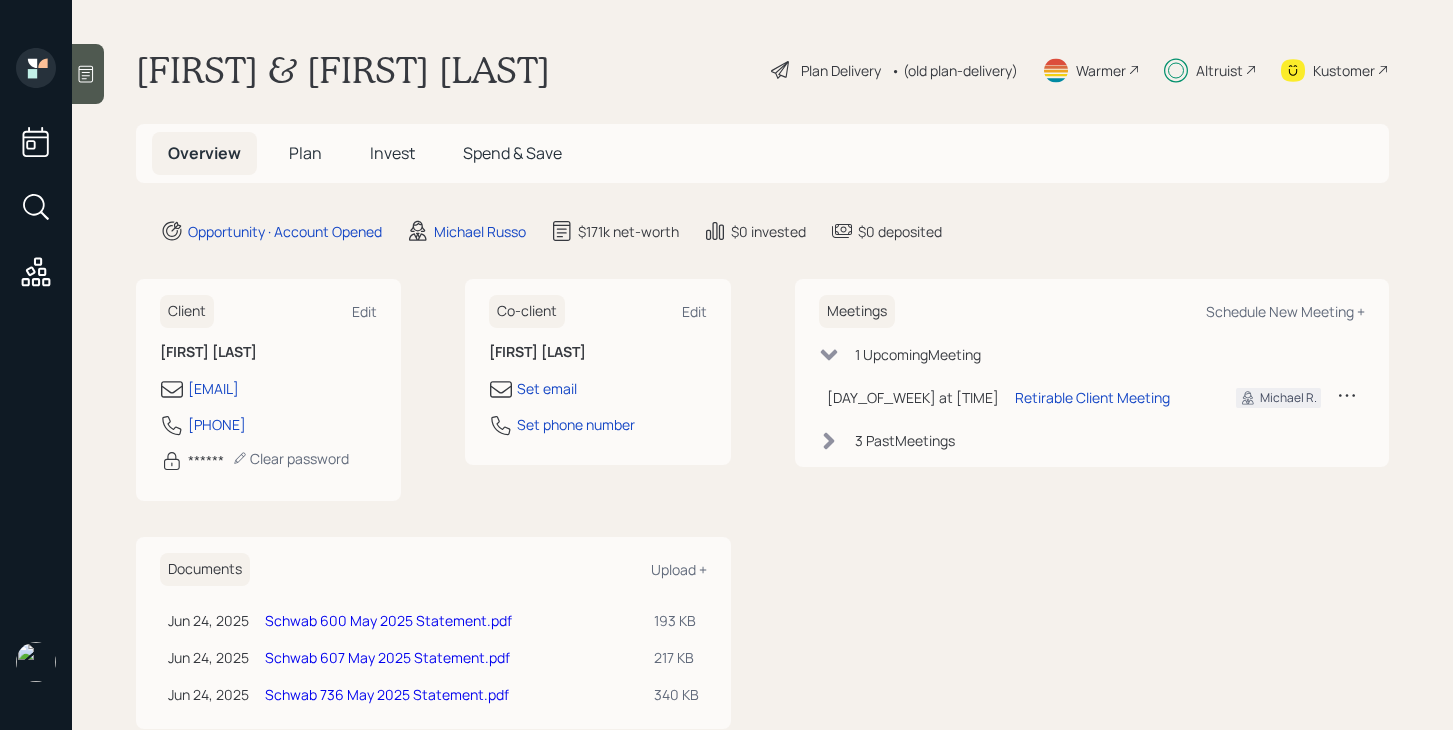 click on "Kustomer" at bounding box center [841, 70] 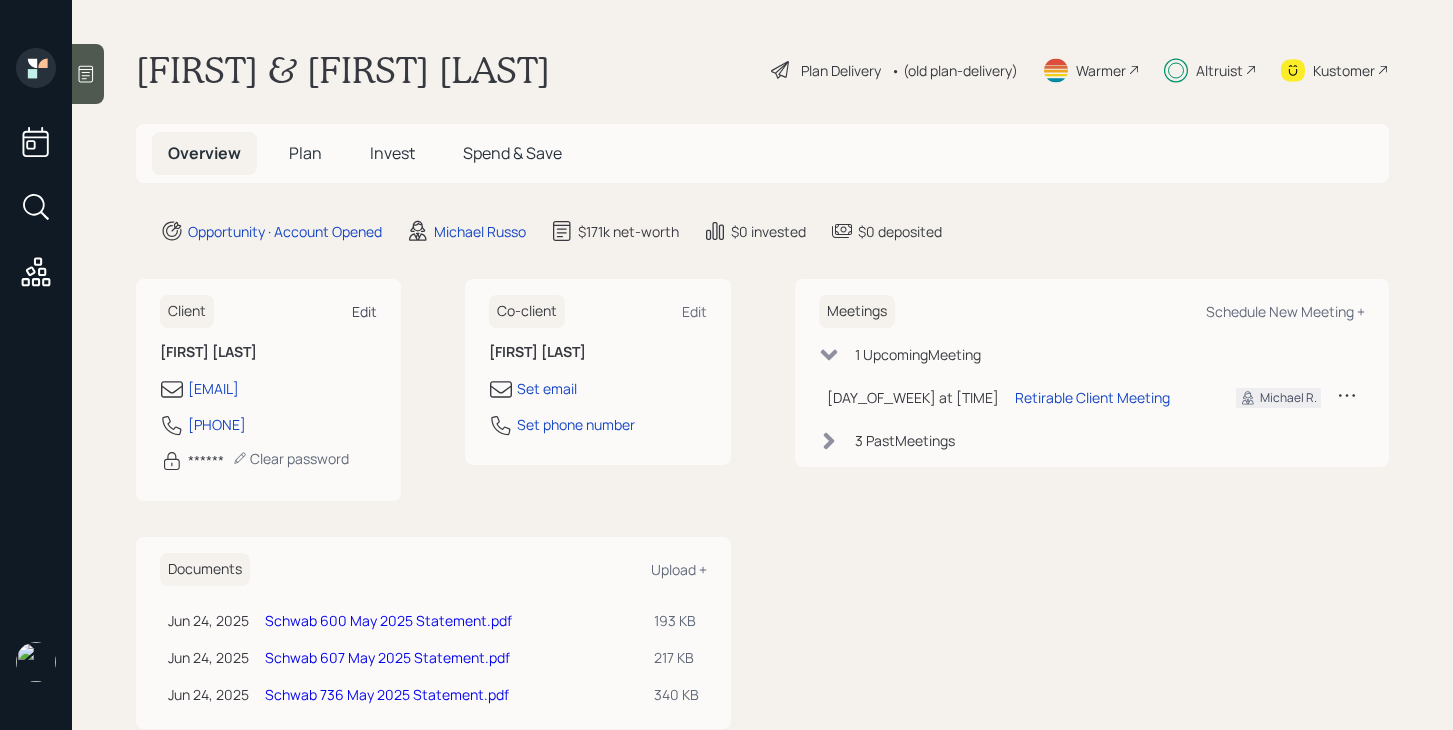 click on "Edit" at bounding box center (364, 311) 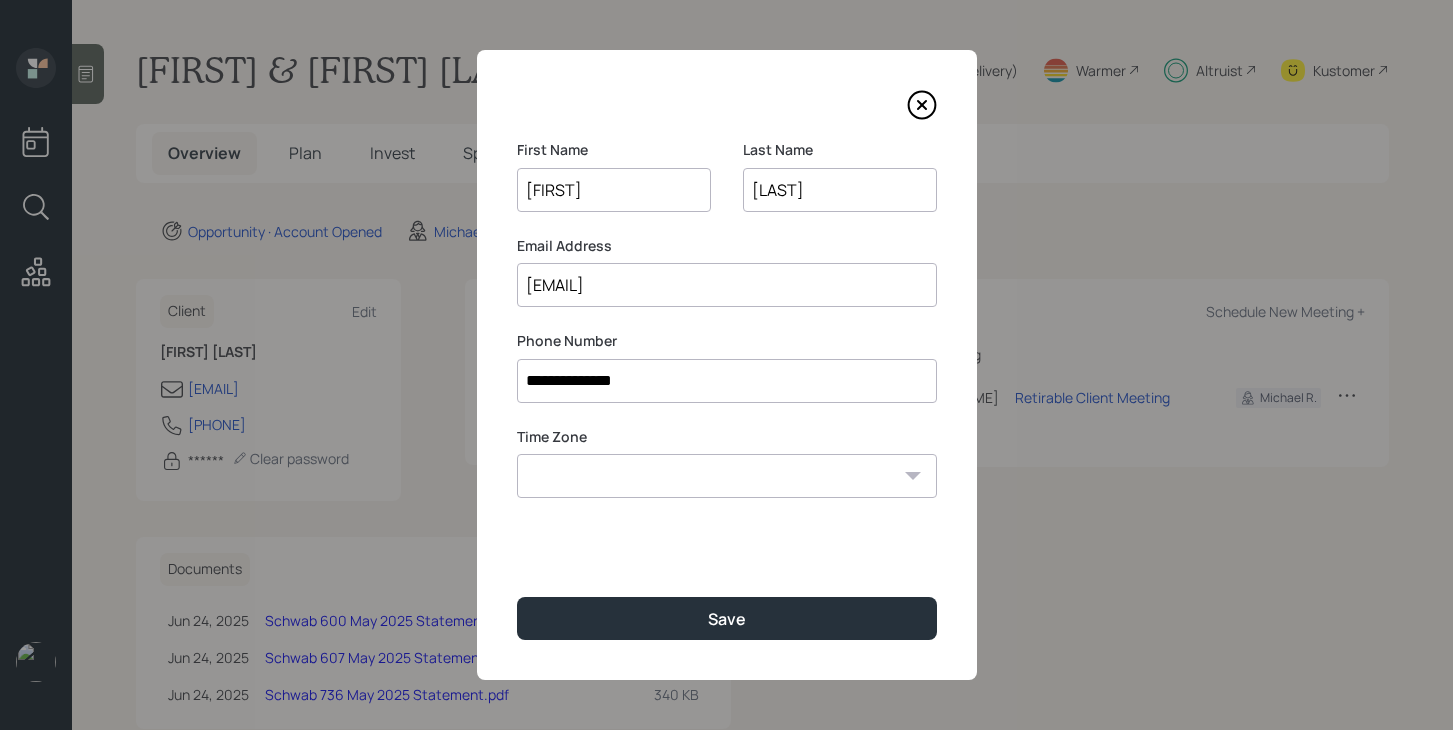 click on "[EMAIL]" at bounding box center (727, 285) 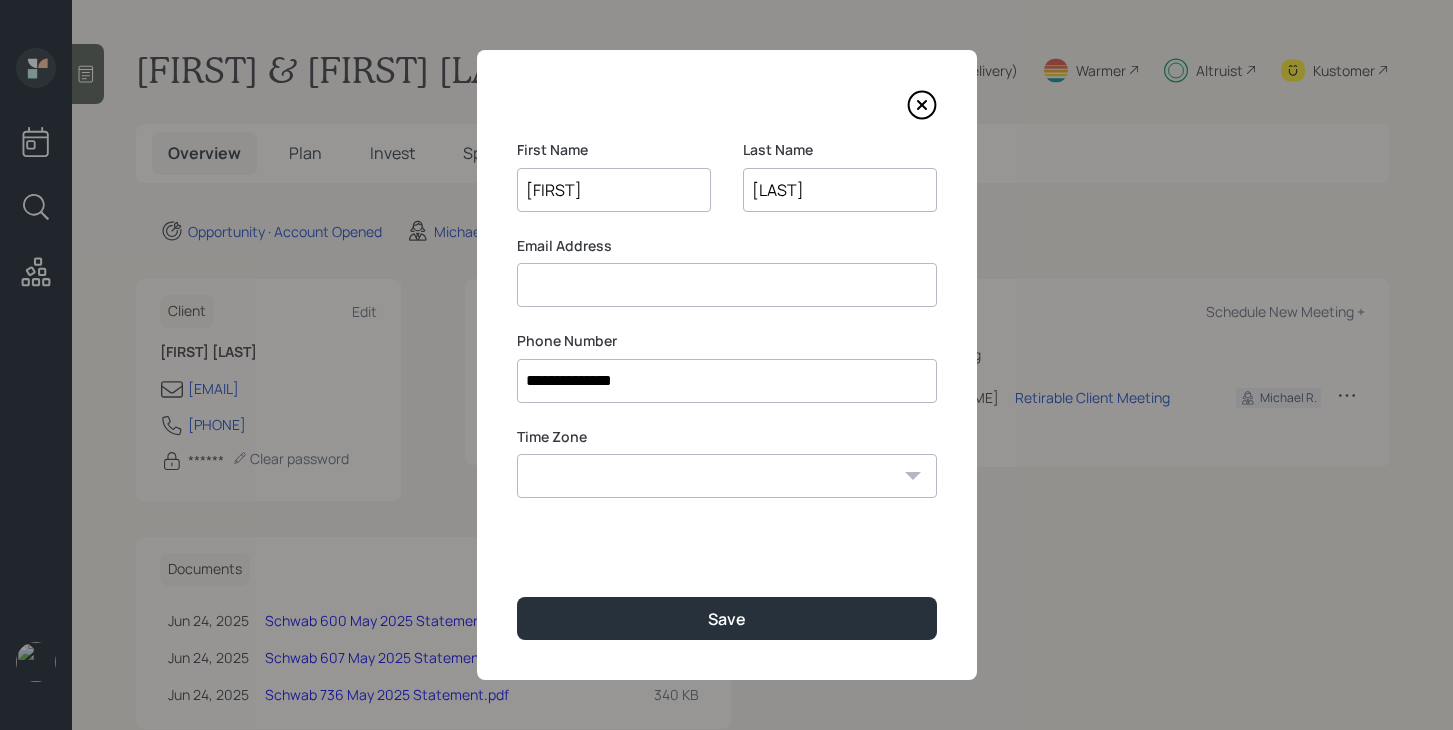 paste on "[EMAIL]" 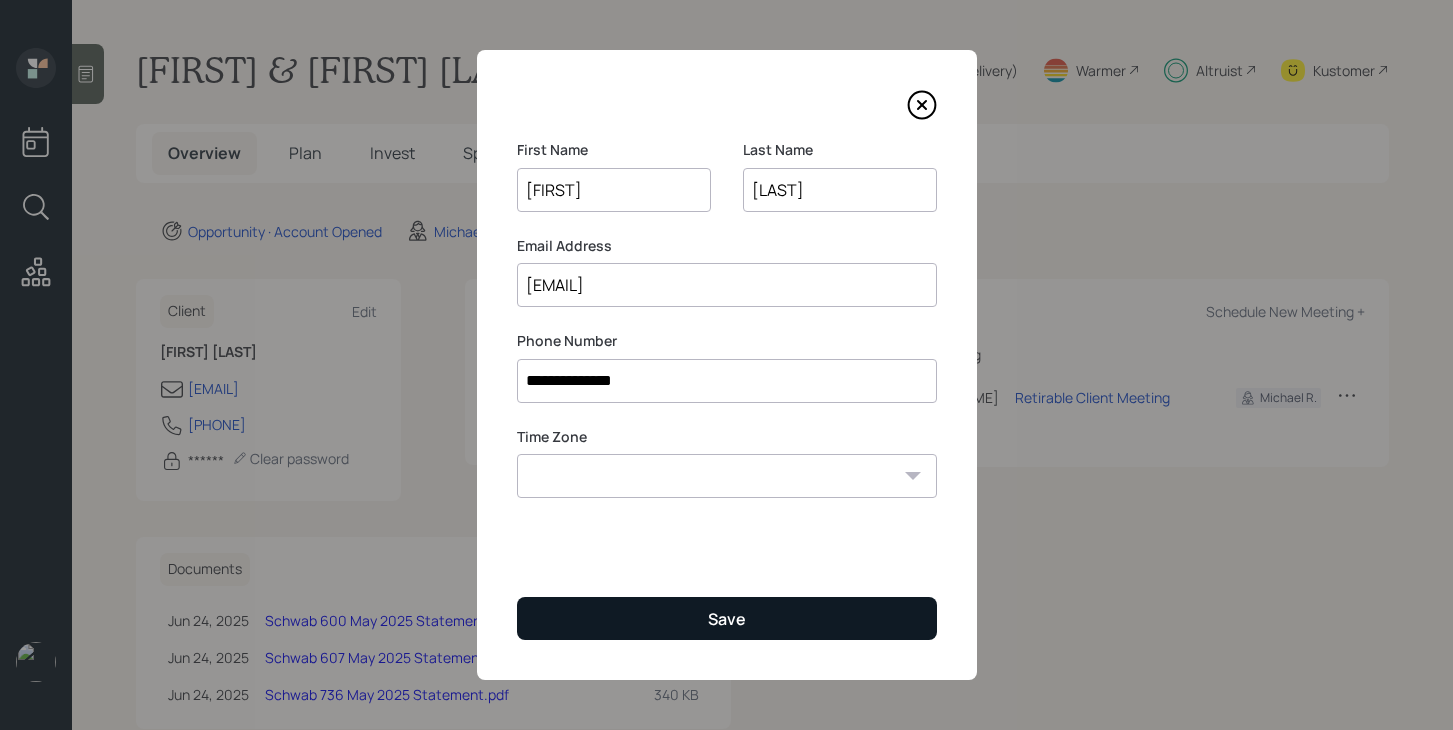 type on "[EMAIL]" 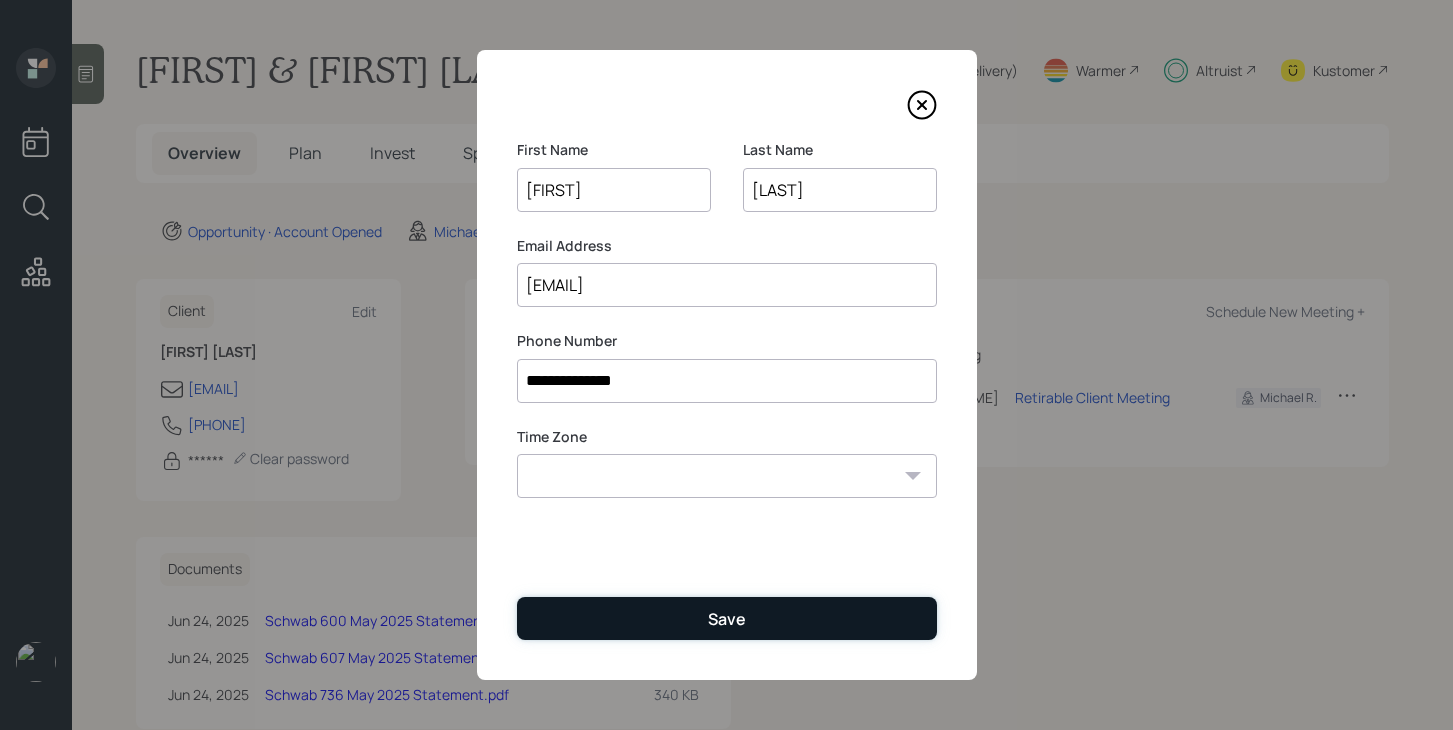 click on "Save" at bounding box center (727, 618) 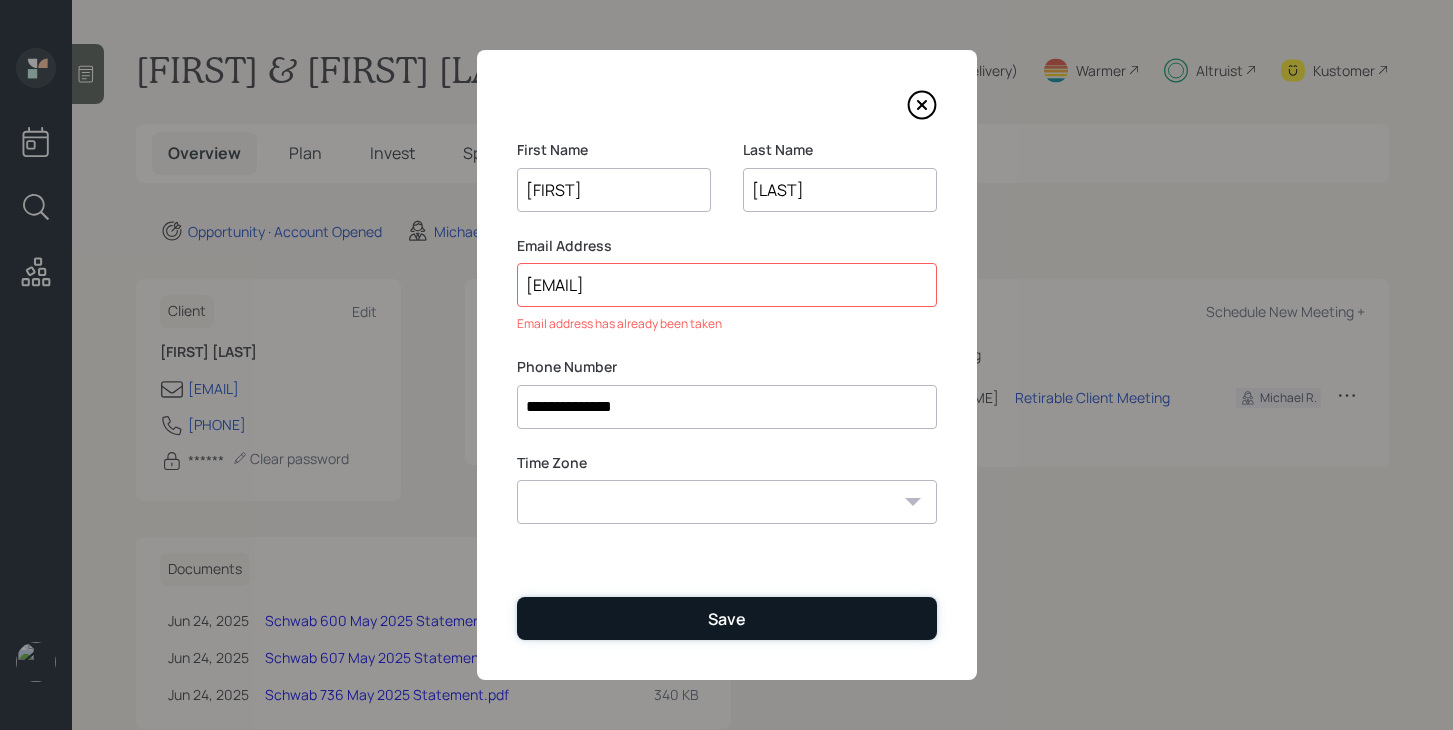 click on "Save" at bounding box center (727, 618) 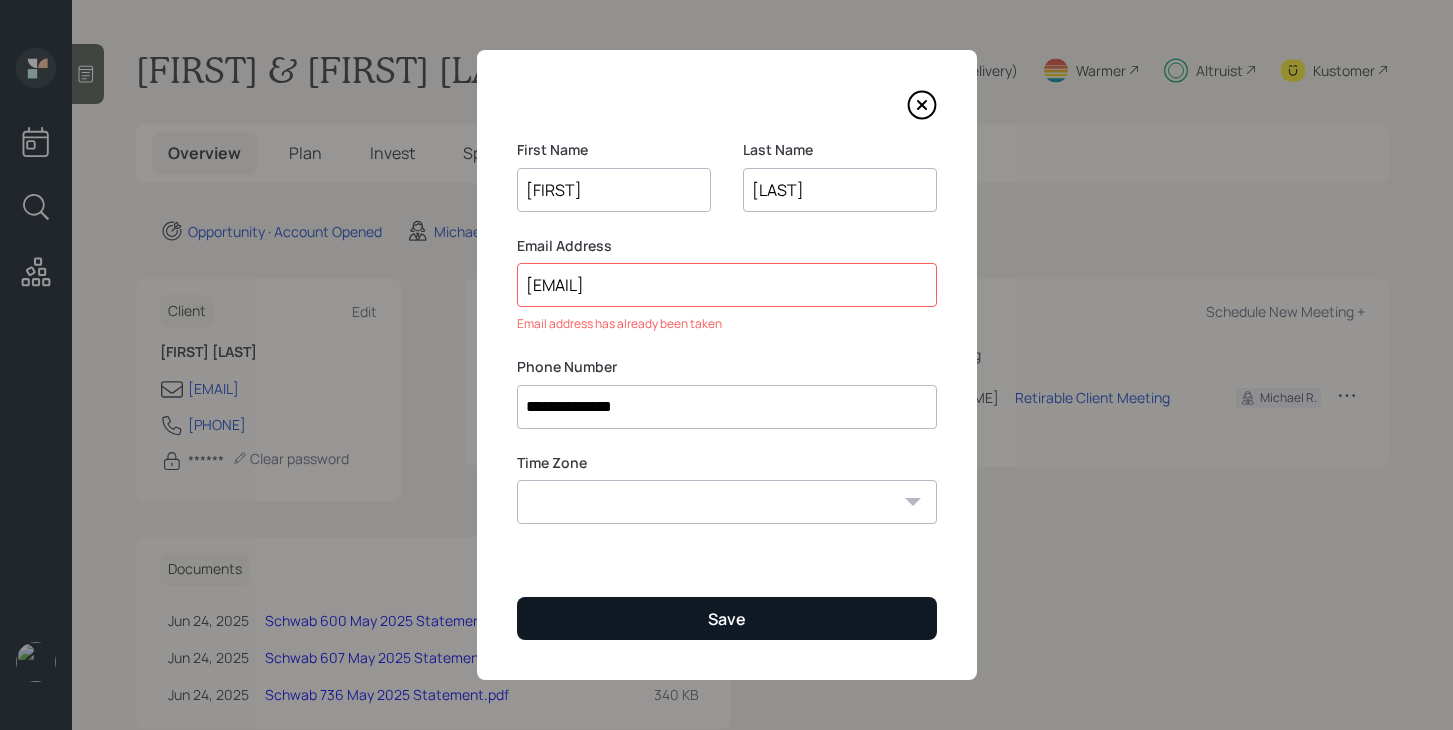 click on "Save" at bounding box center [727, 618] 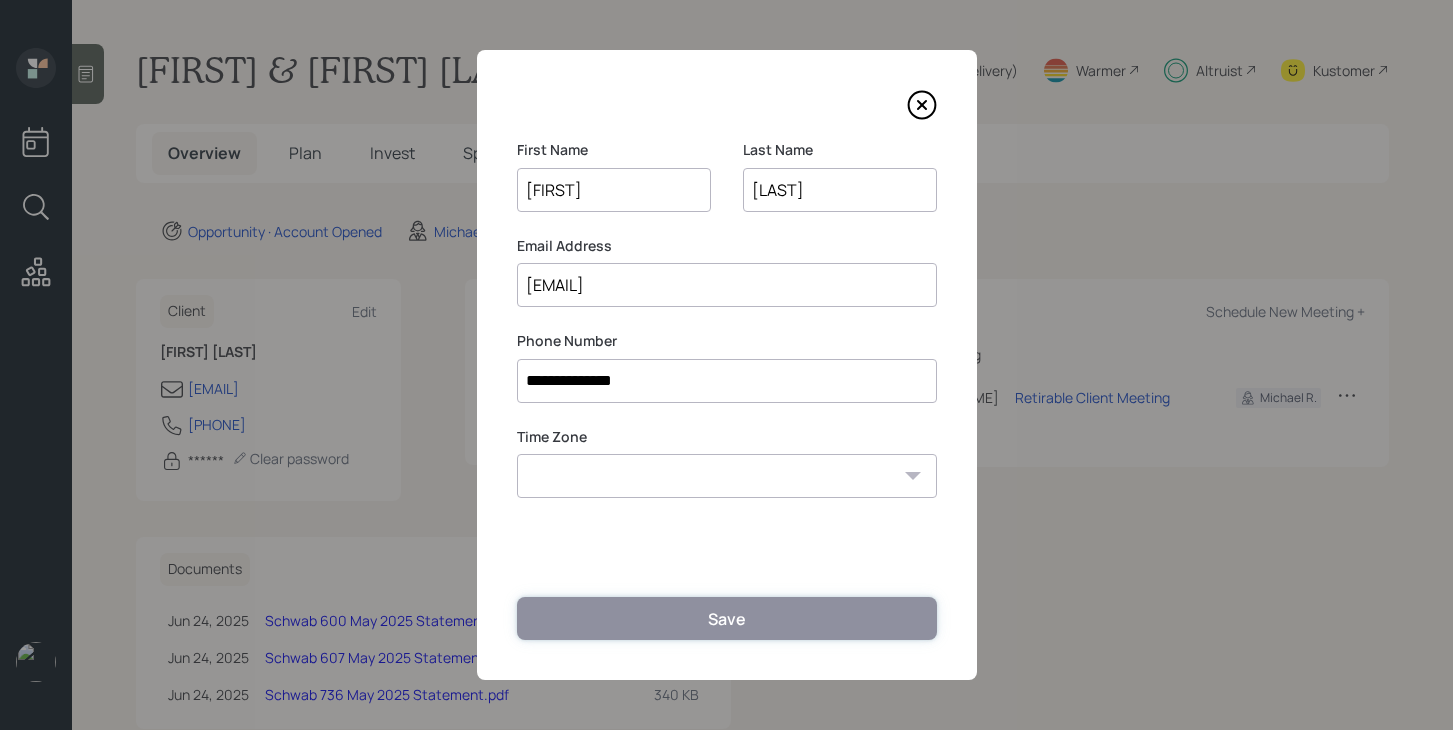 click on "Save" at bounding box center [727, 618] 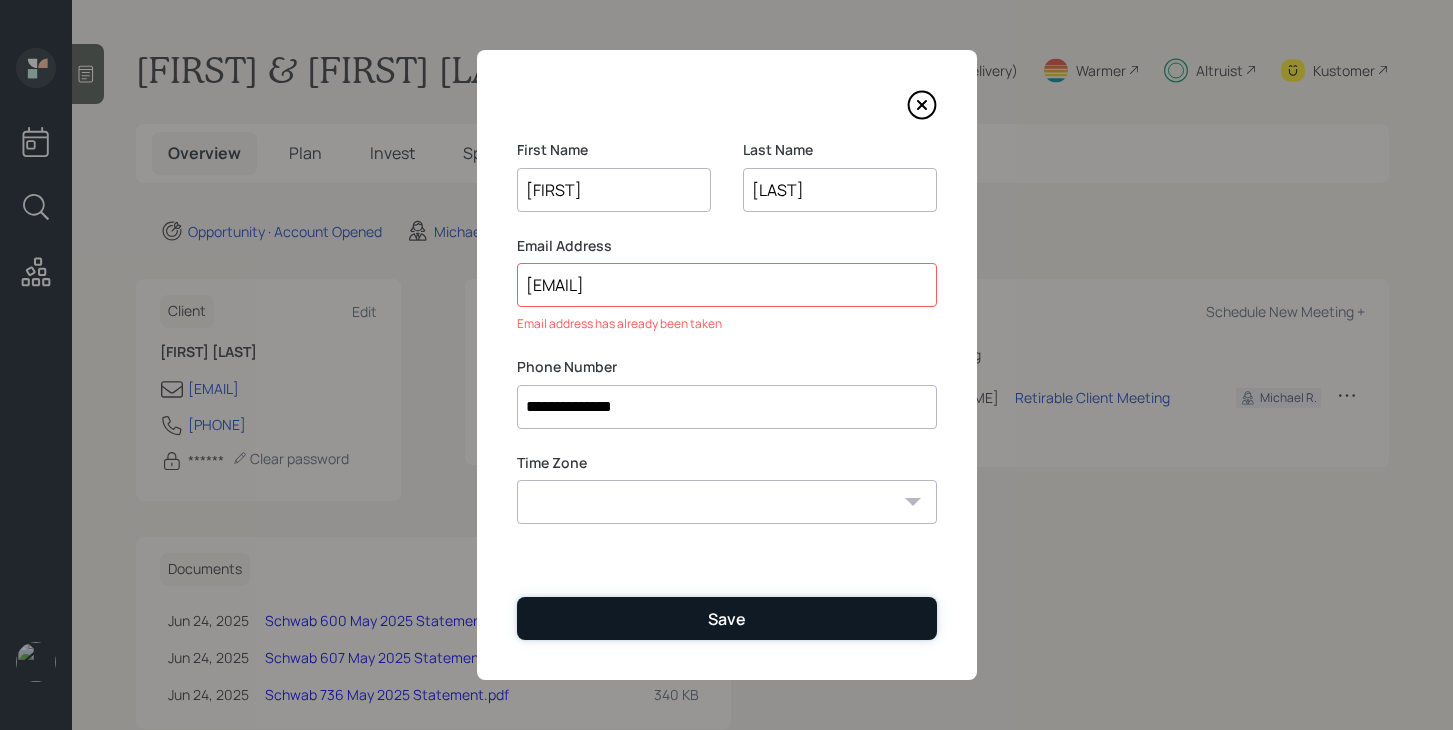click on "Save" at bounding box center [727, 618] 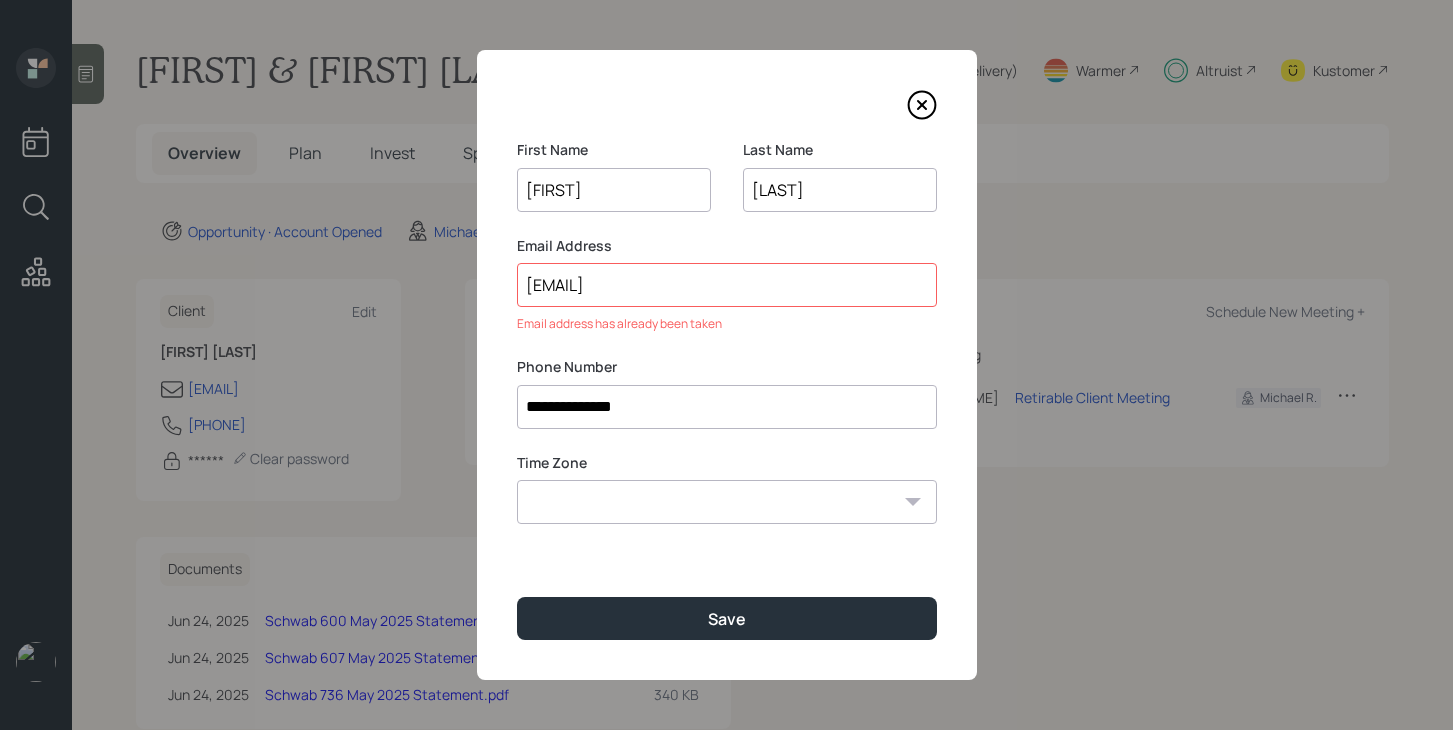 click at bounding box center [922, 105] 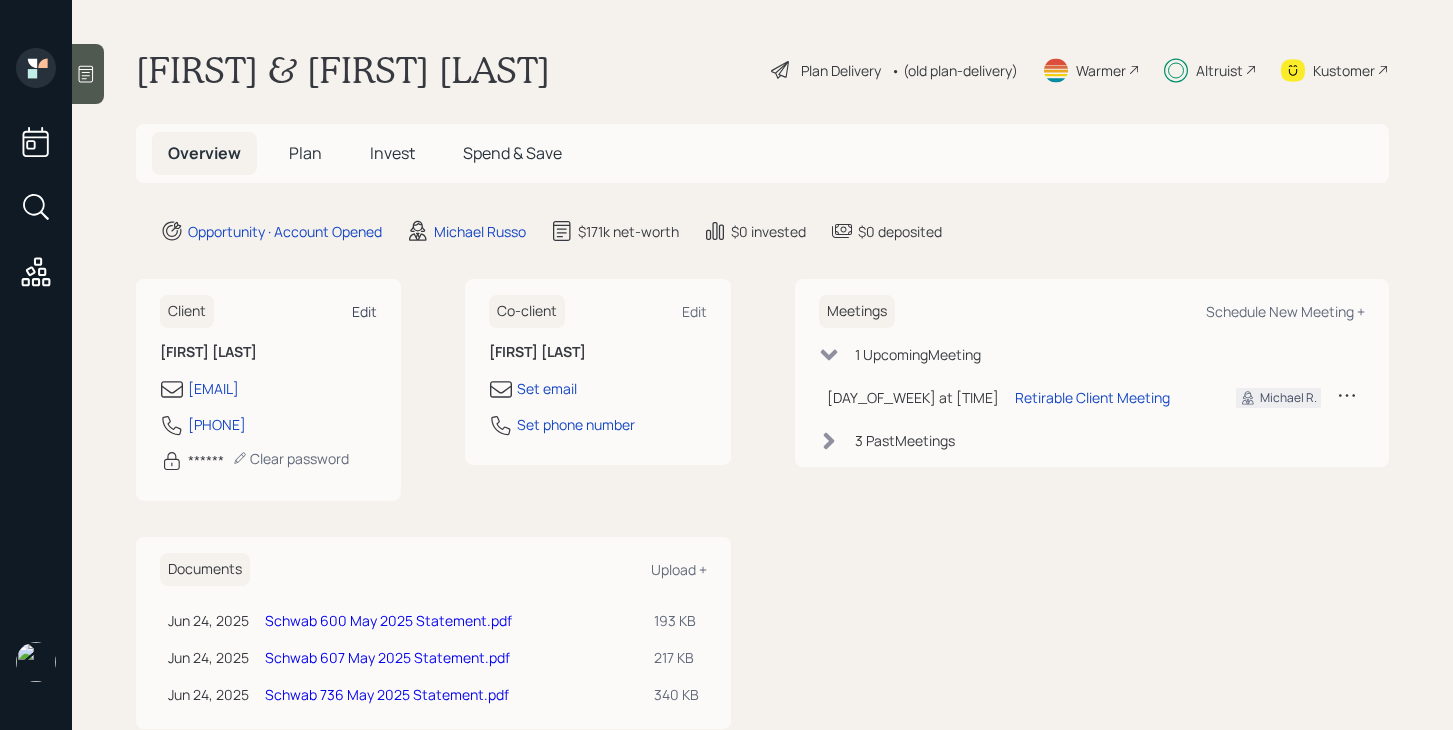 click on "Edit" at bounding box center (364, 311) 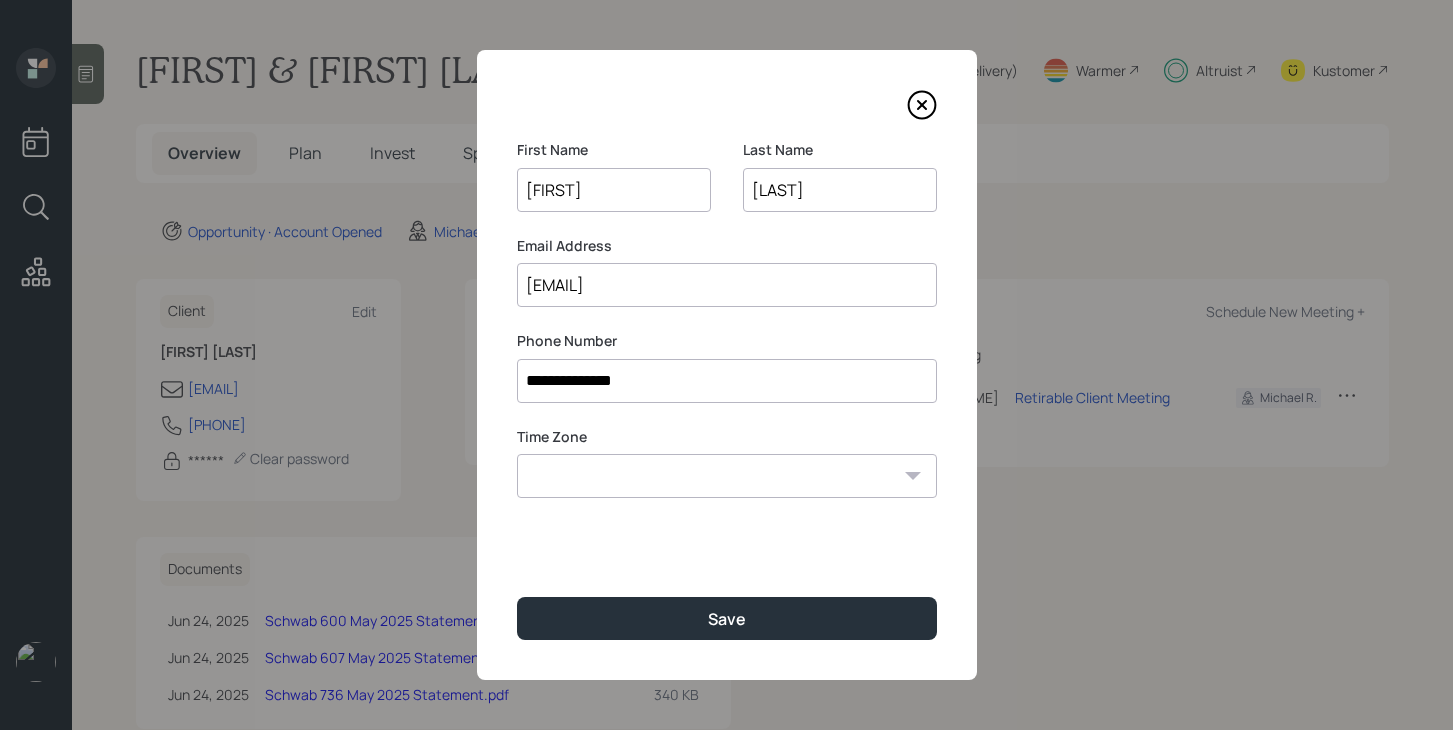 click on "[EMAIL]" at bounding box center (727, 285) 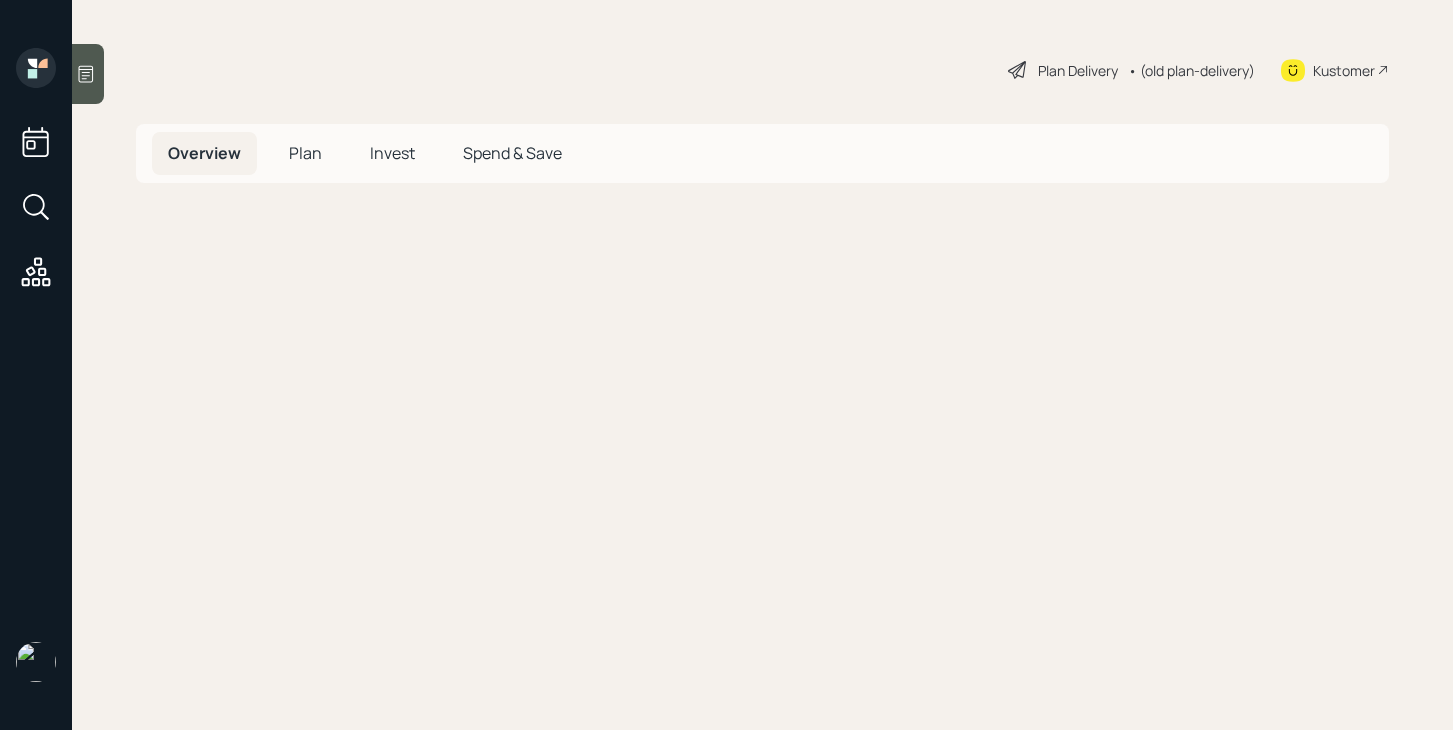 scroll, scrollTop: 0, scrollLeft: 0, axis: both 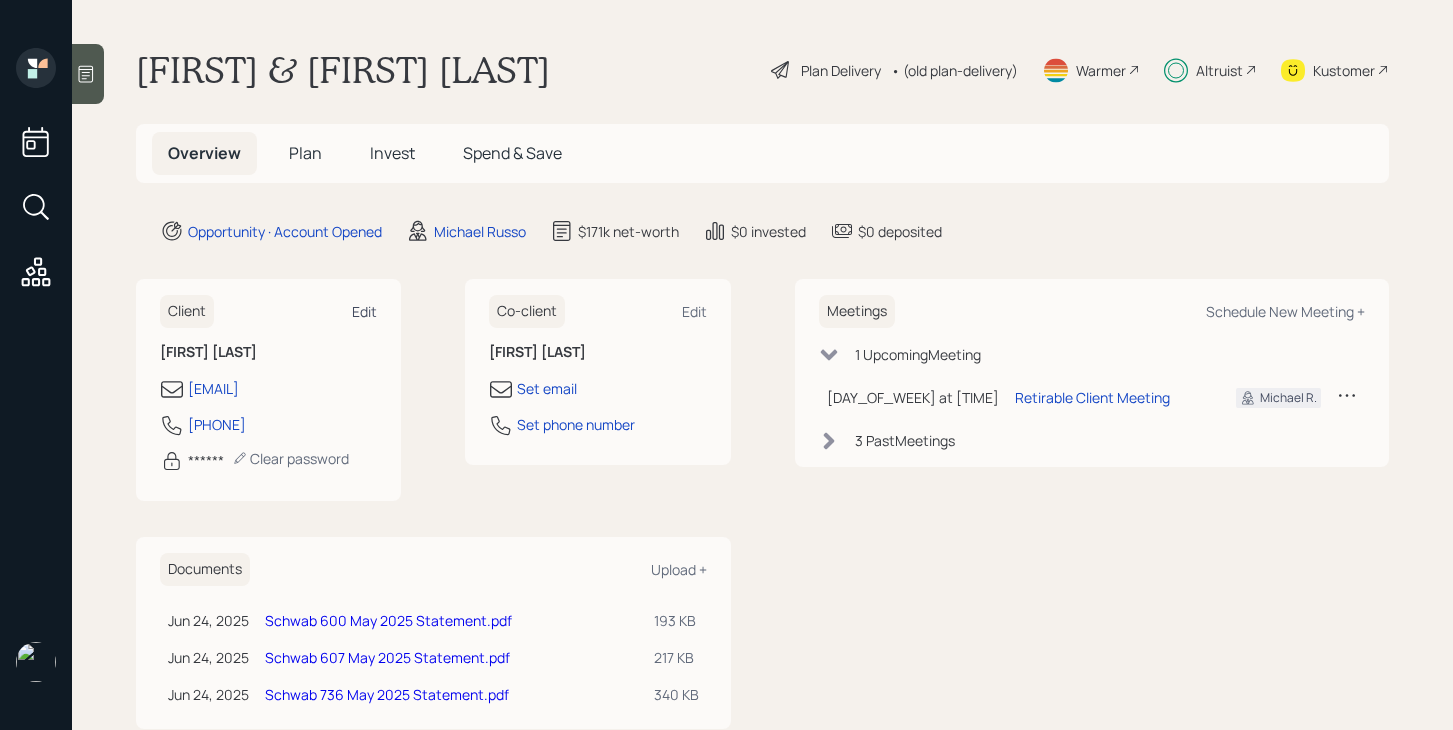 click on "Edit" at bounding box center [364, 311] 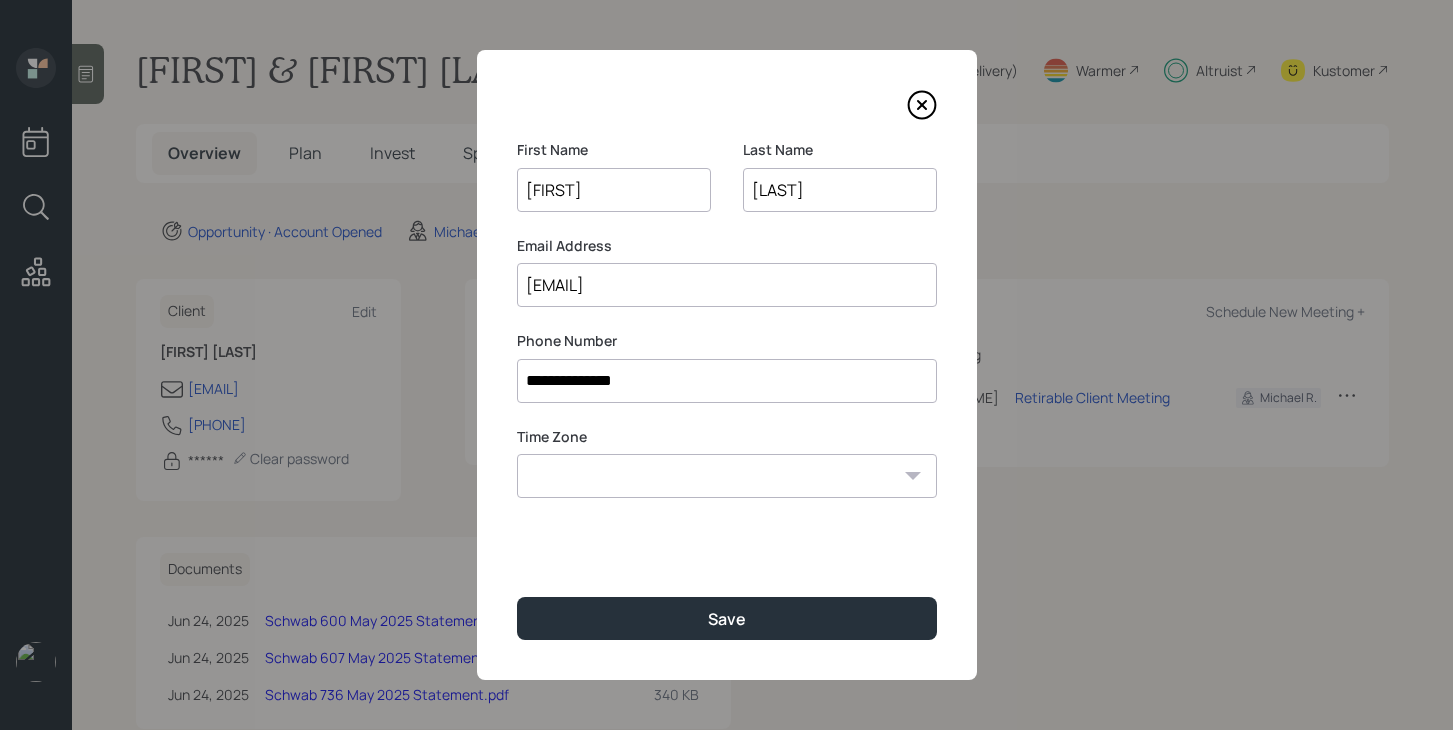 click on "[EMAIL]" at bounding box center (727, 285) 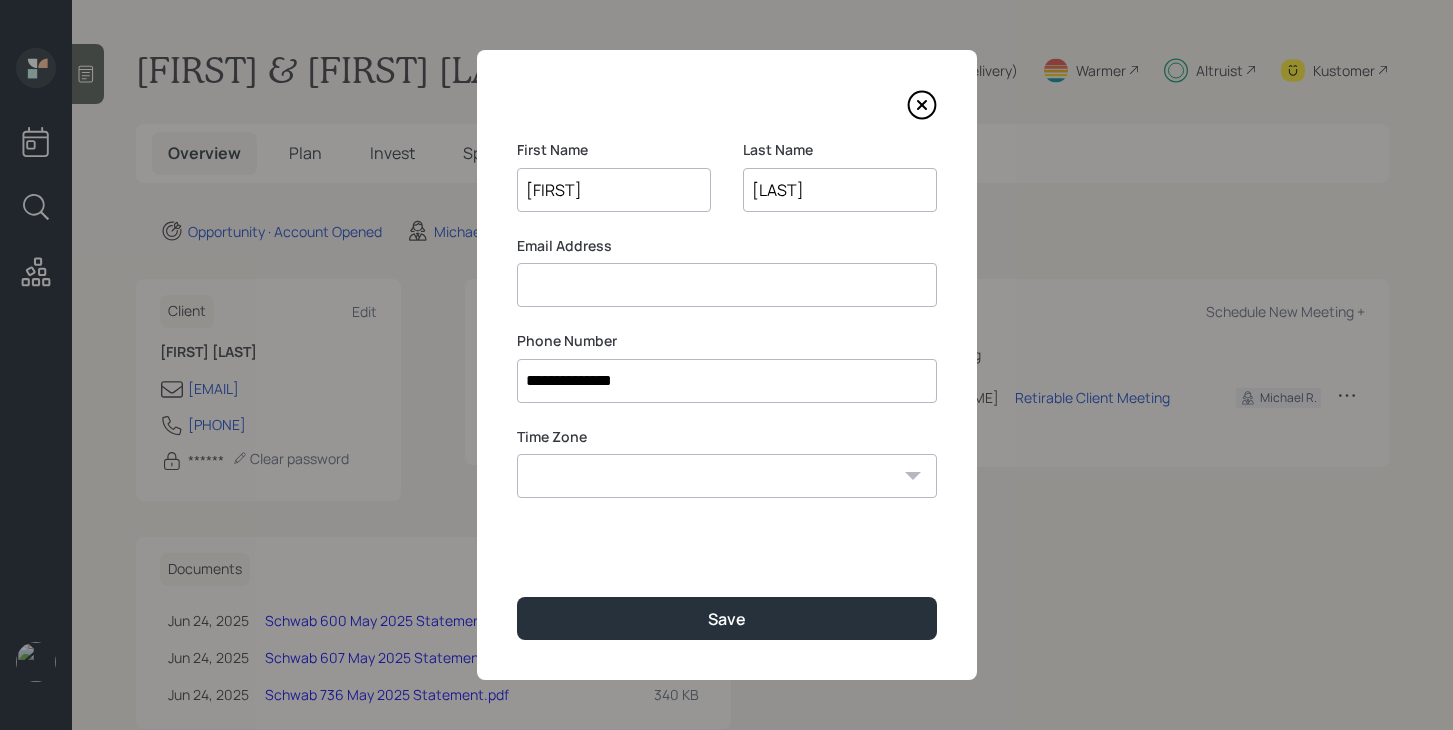paste on "[EMAIL]" 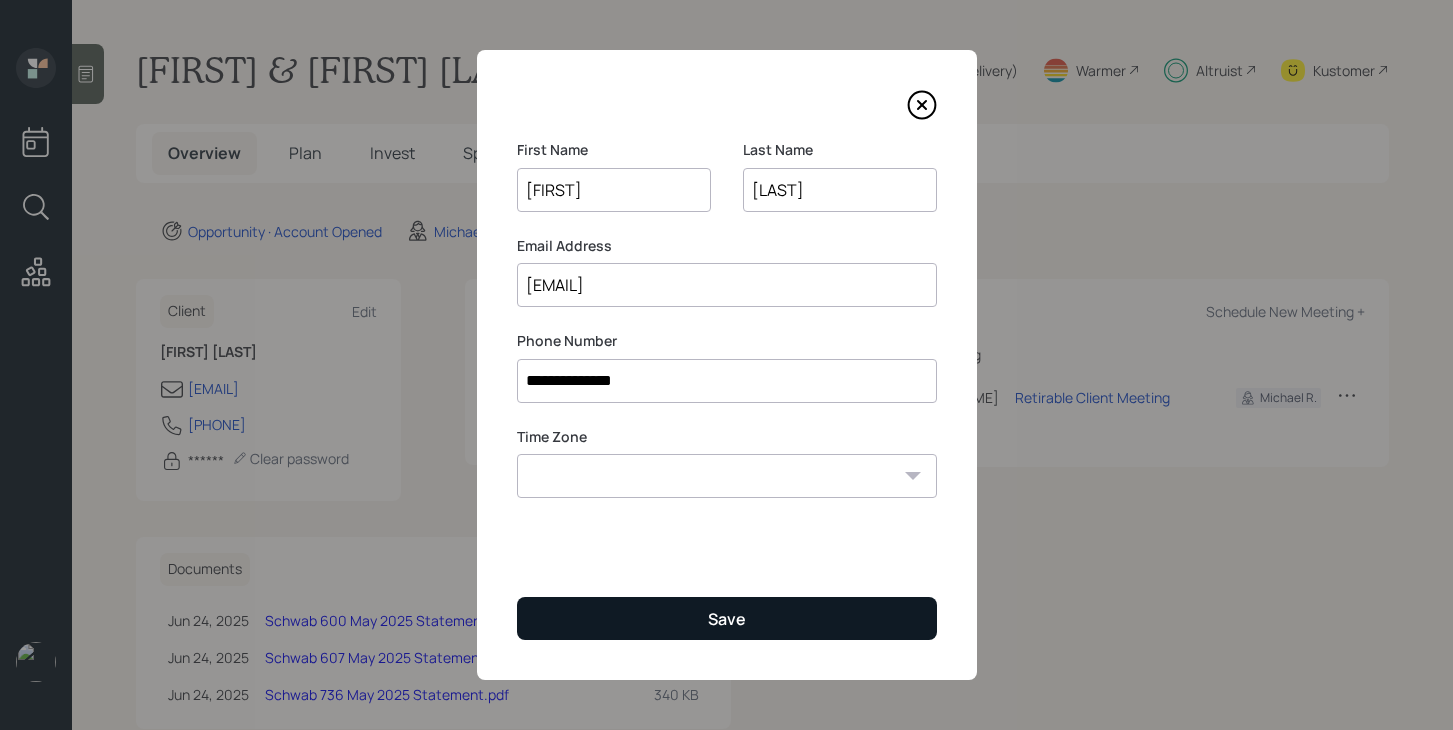 type on "[EMAIL]" 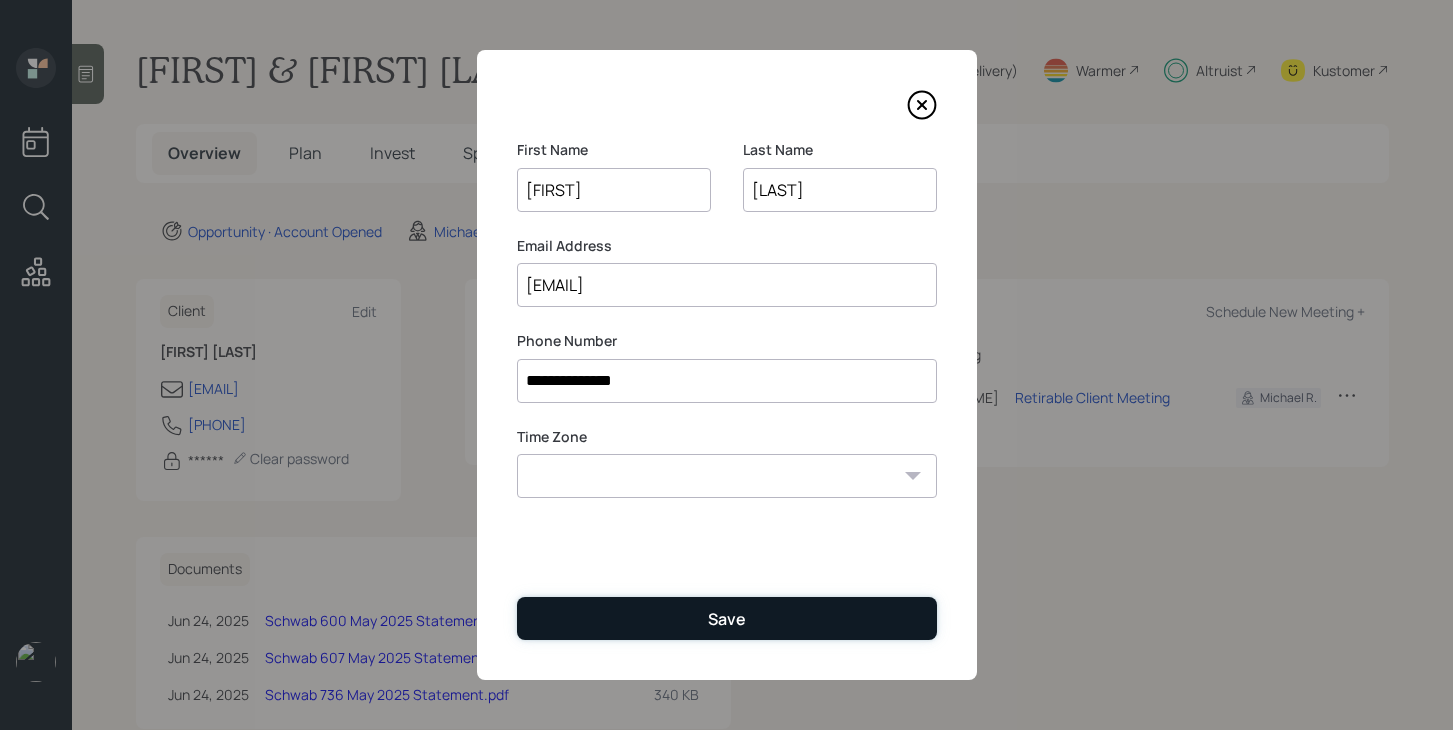 click on "Save" at bounding box center [727, 618] 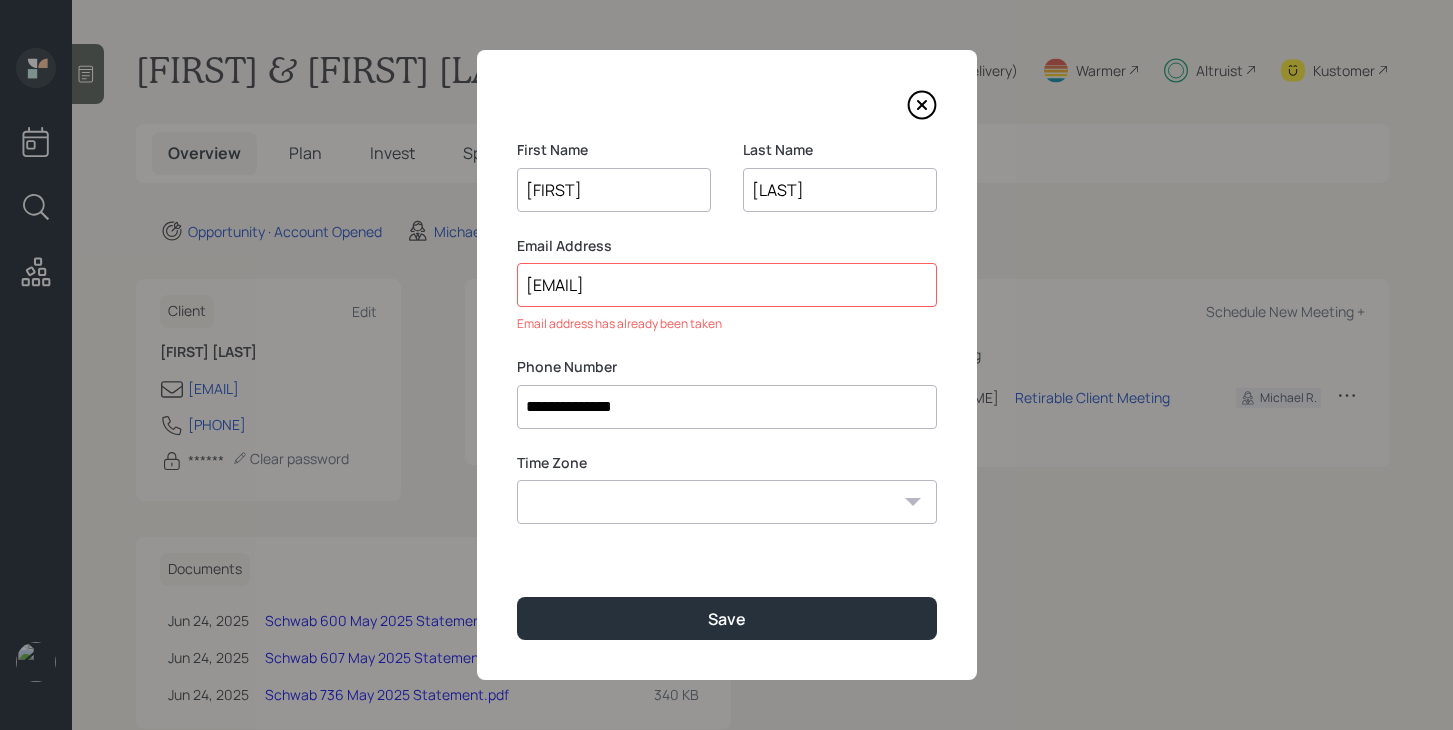 click at bounding box center [922, 105] 